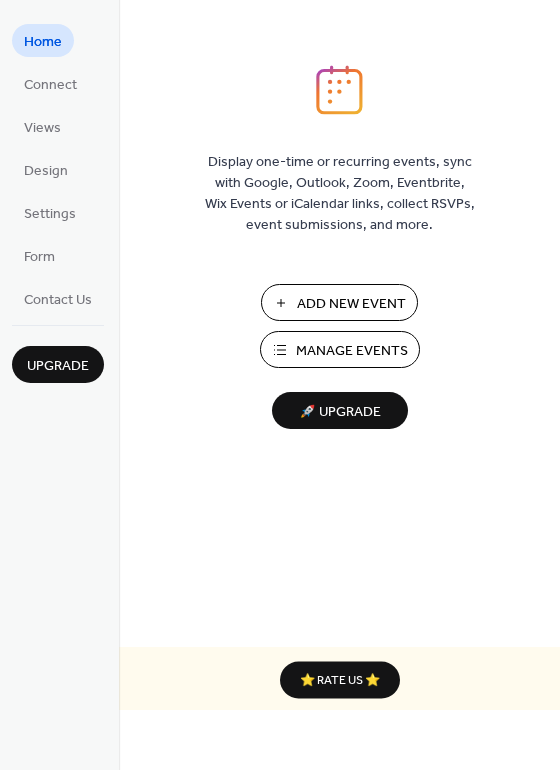 scroll, scrollTop: 0, scrollLeft: 0, axis: both 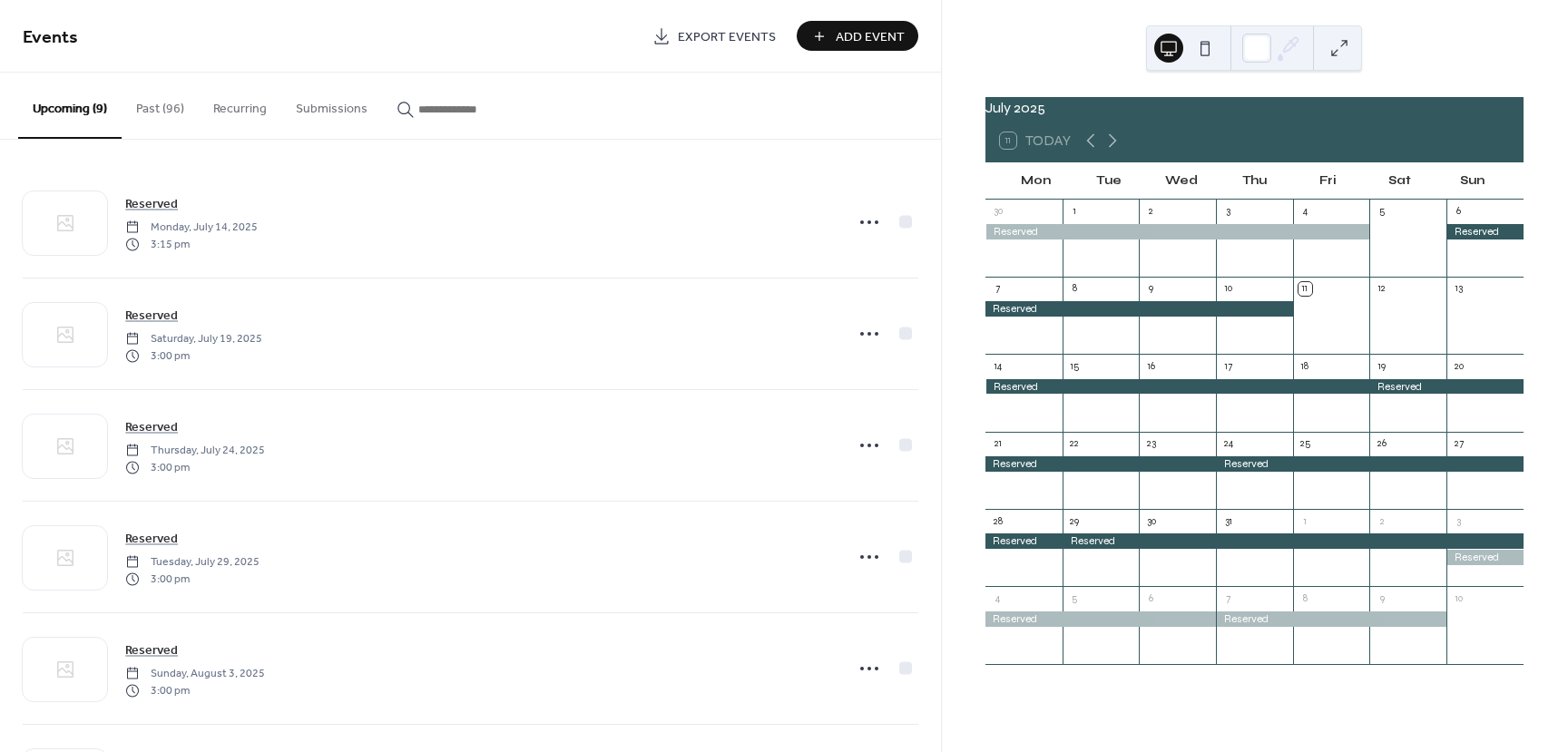 click on "Past  (96)" at bounding box center (160, 104) 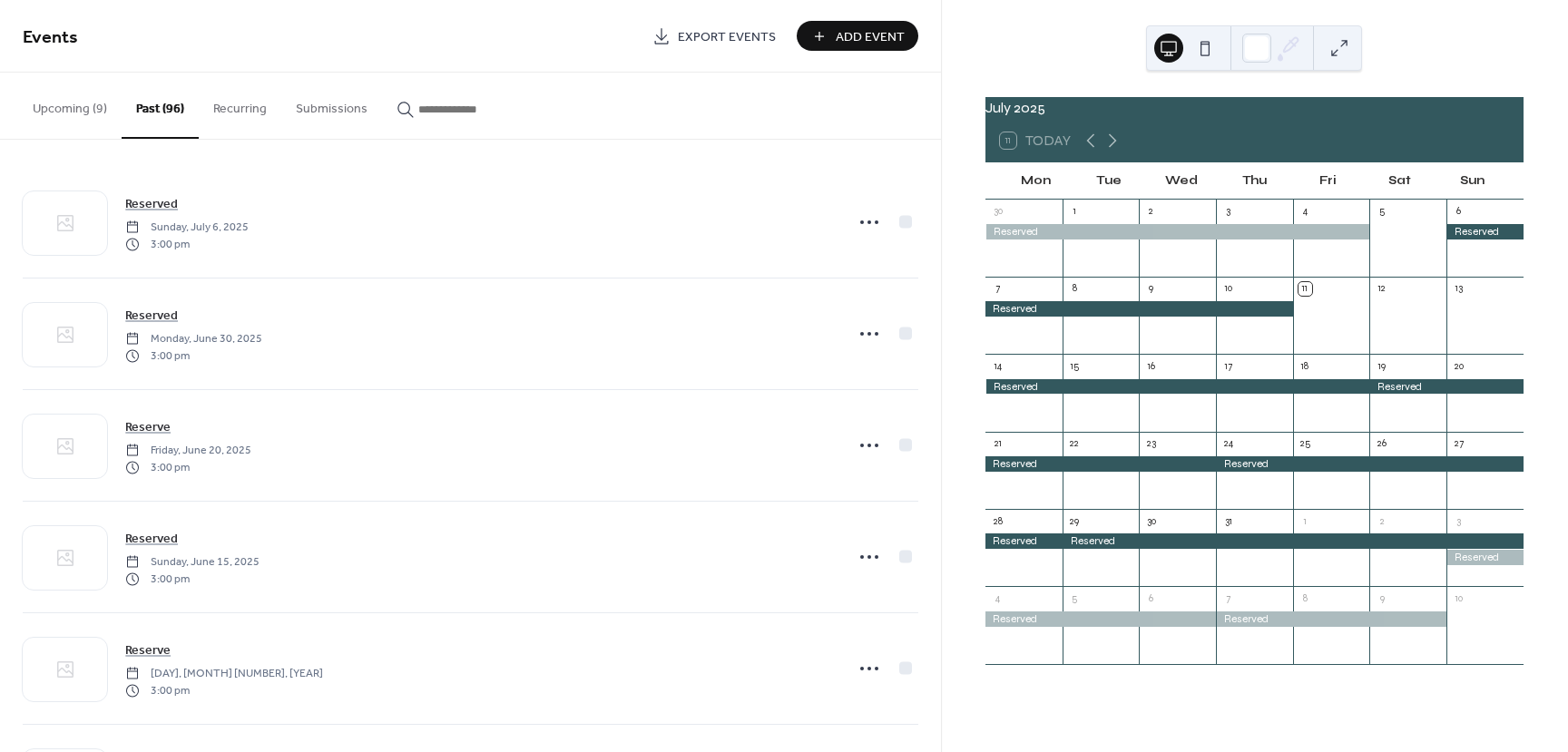 click on "Upcoming  (9)" at bounding box center [70, 104] 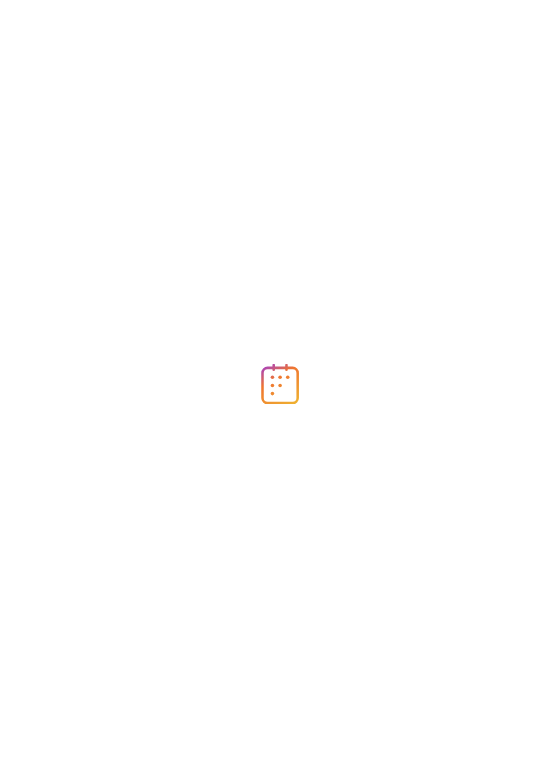 scroll, scrollTop: 0, scrollLeft: 0, axis: both 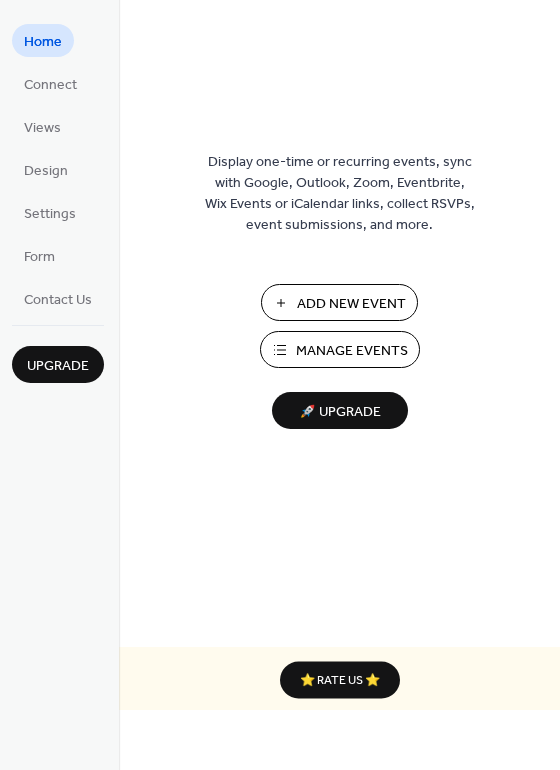 click on "Manage Events" at bounding box center (352, 351) 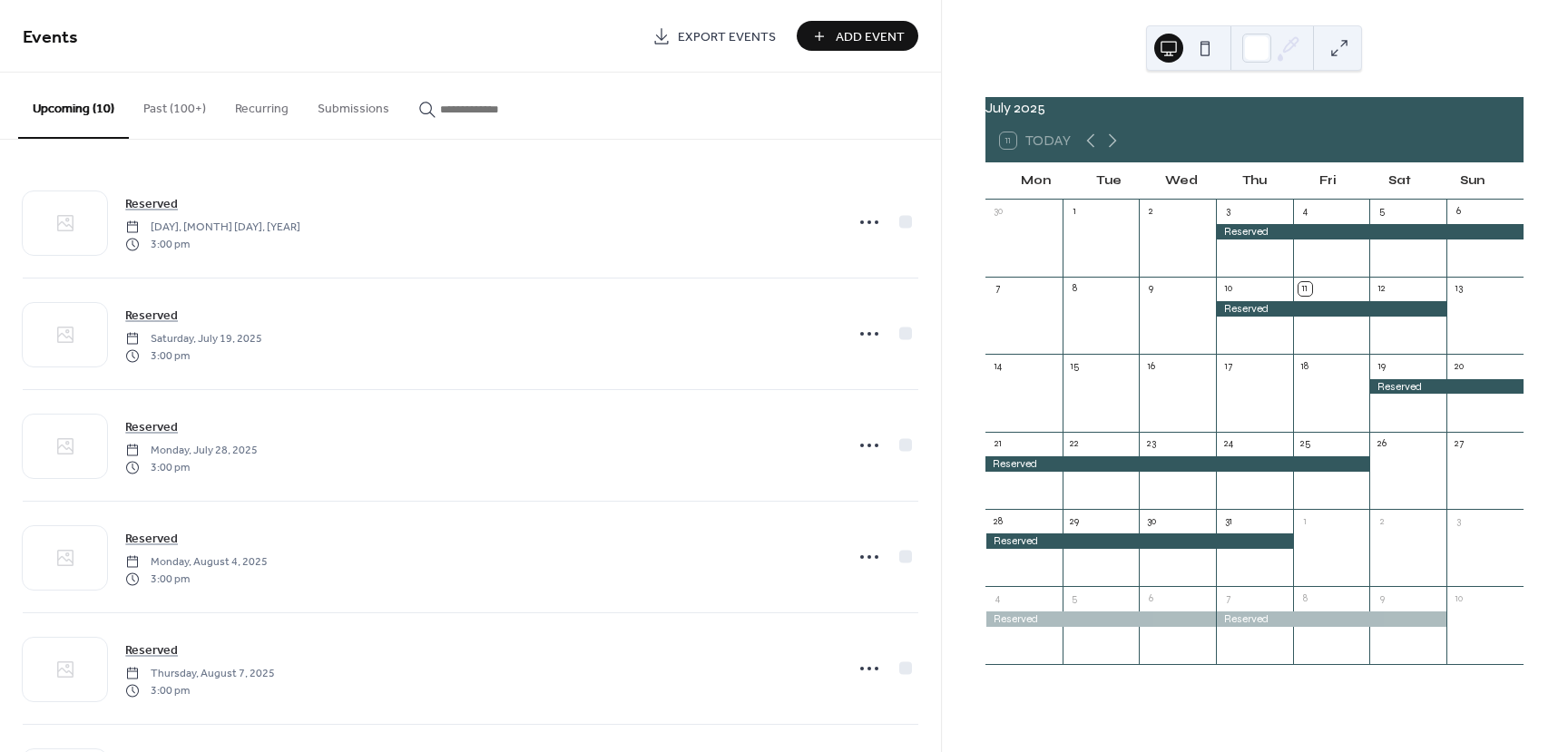 scroll, scrollTop: 0, scrollLeft: 0, axis: both 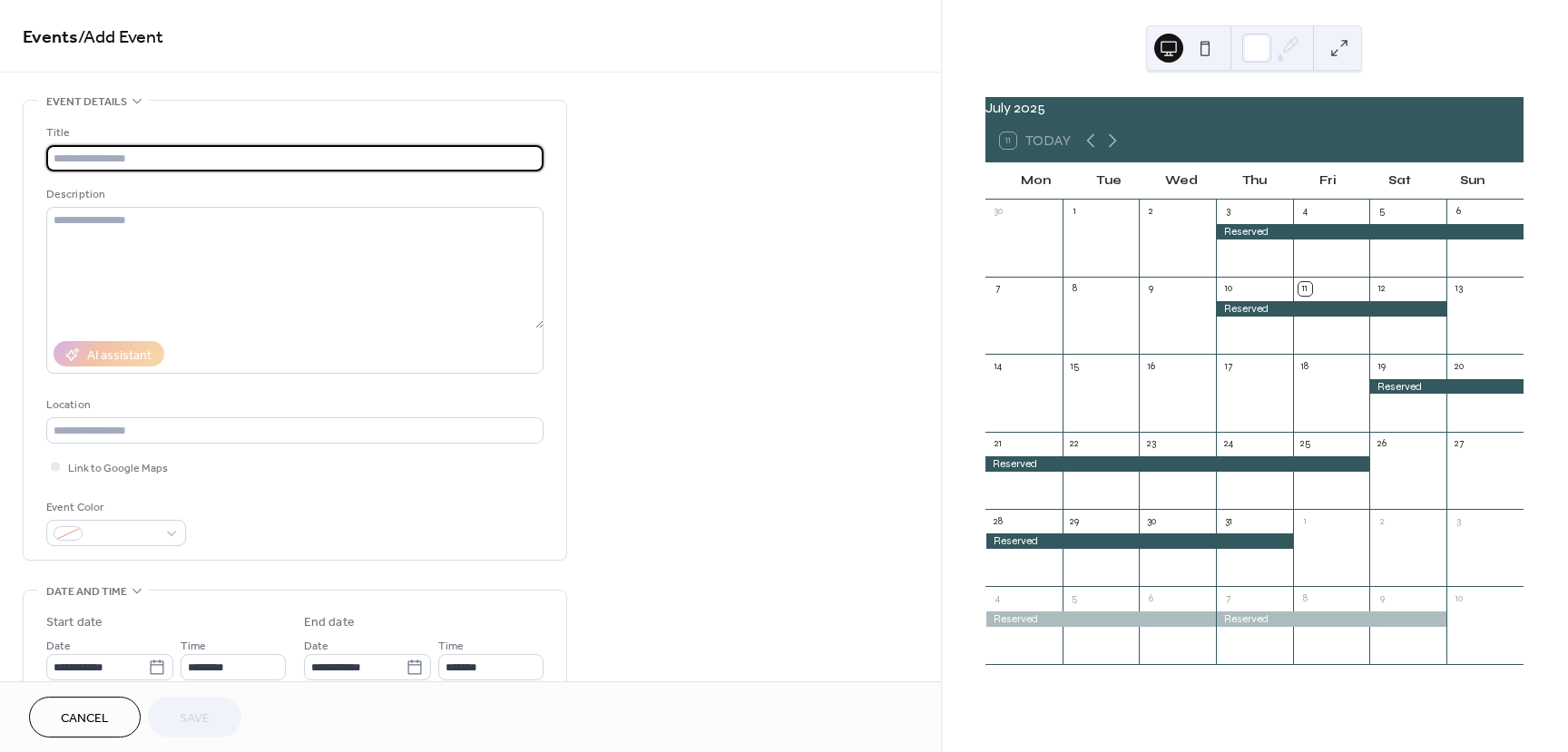 click at bounding box center [295, 158] 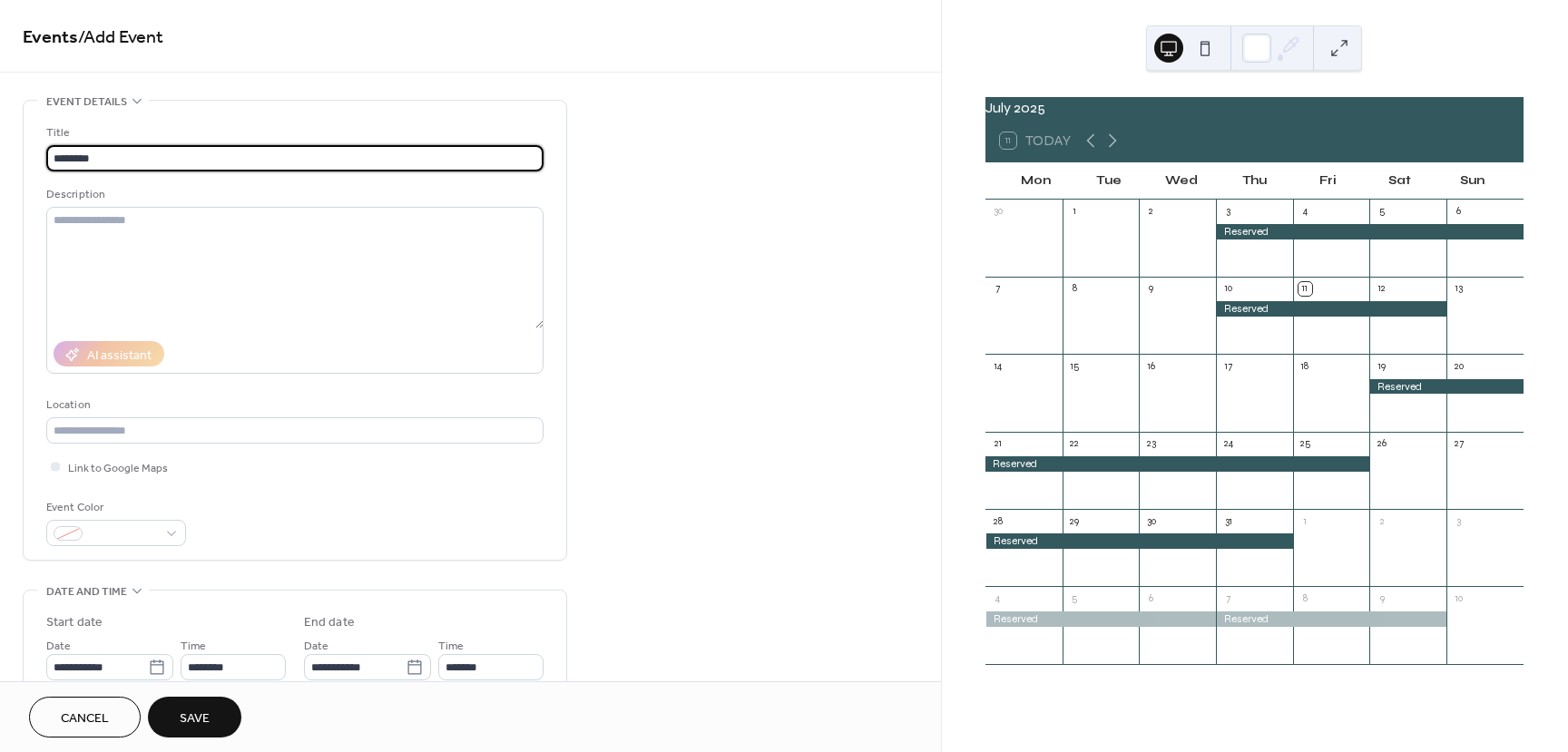 type on "********" 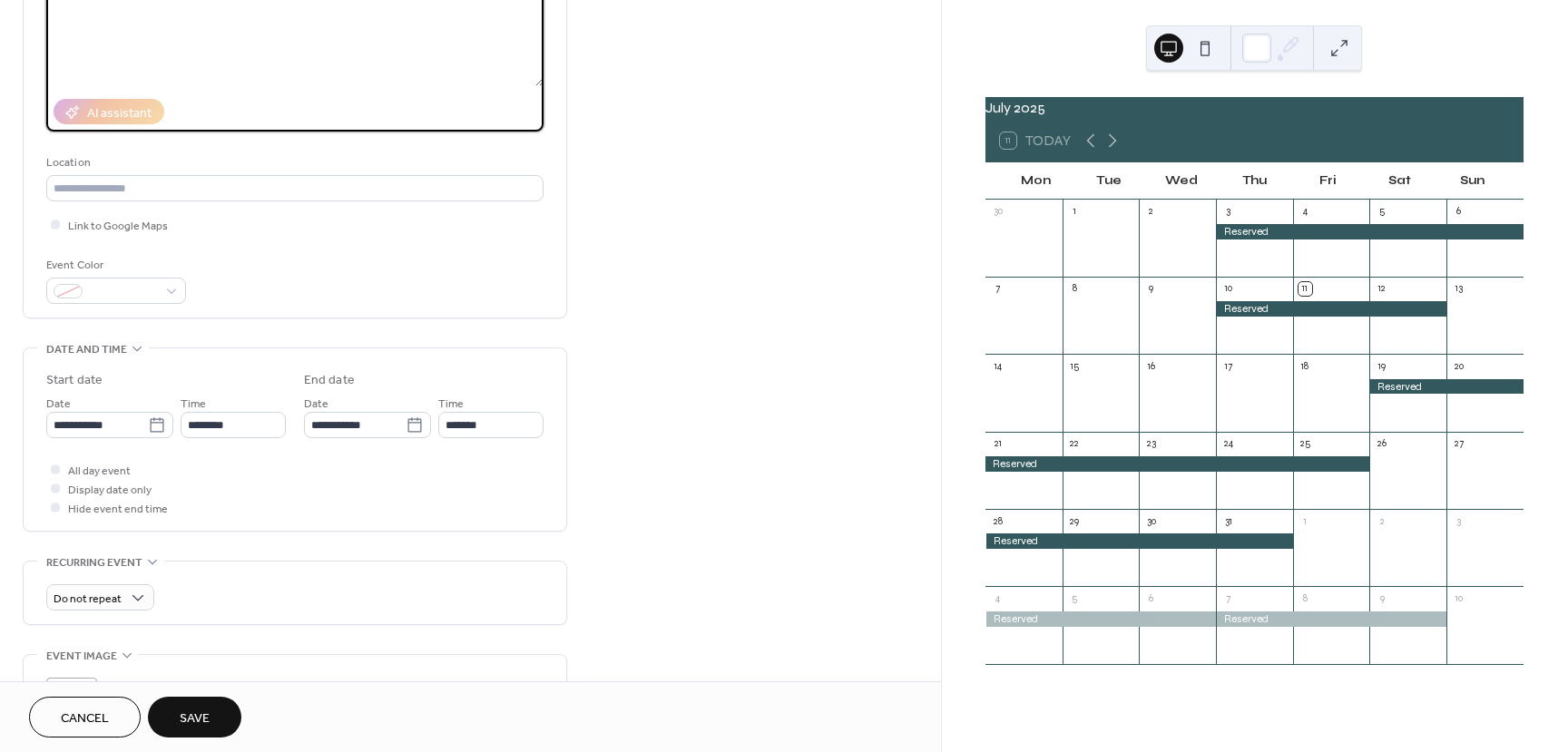 scroll, scrollTop: 272, scrollLeft: 0, axis: vertical 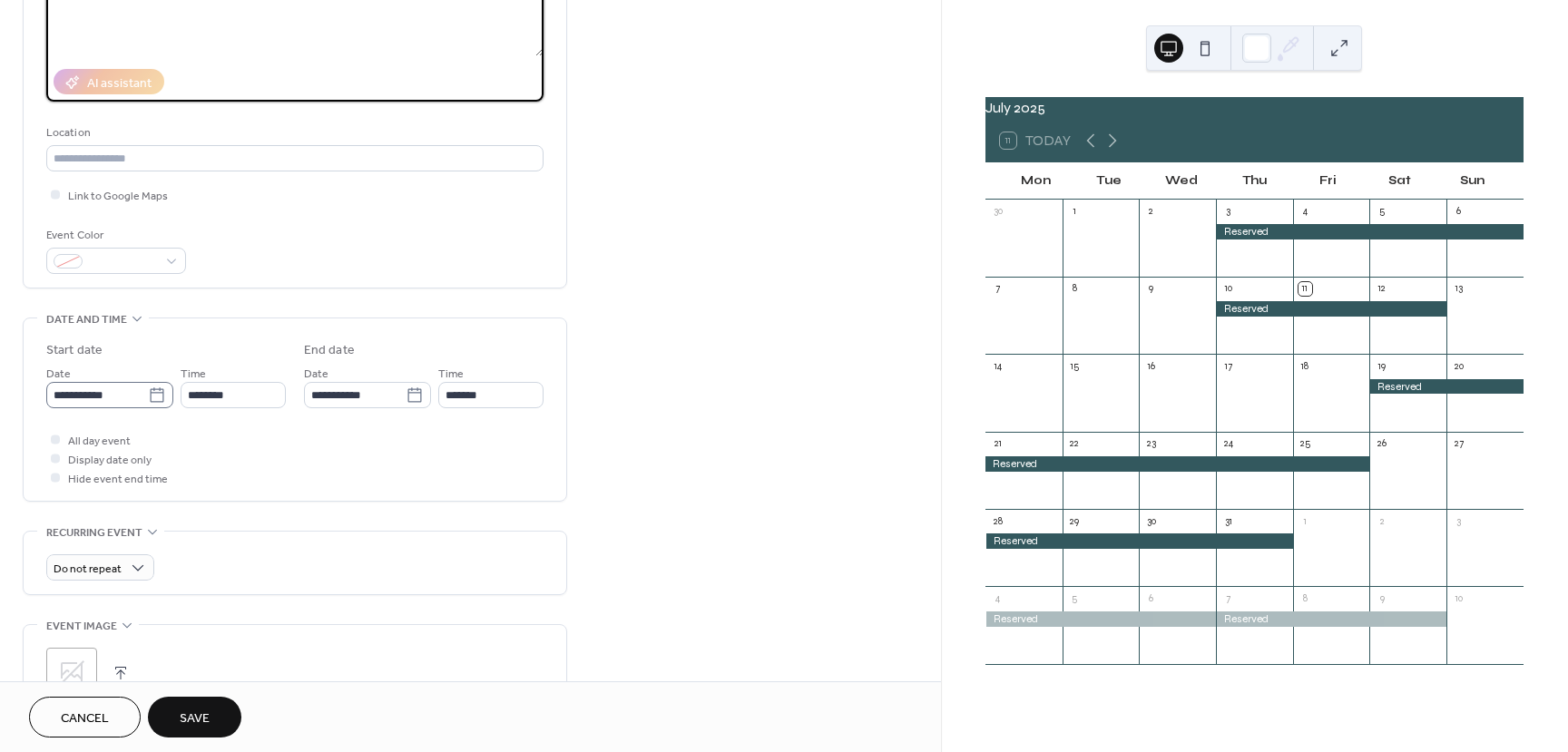 type on "*******" 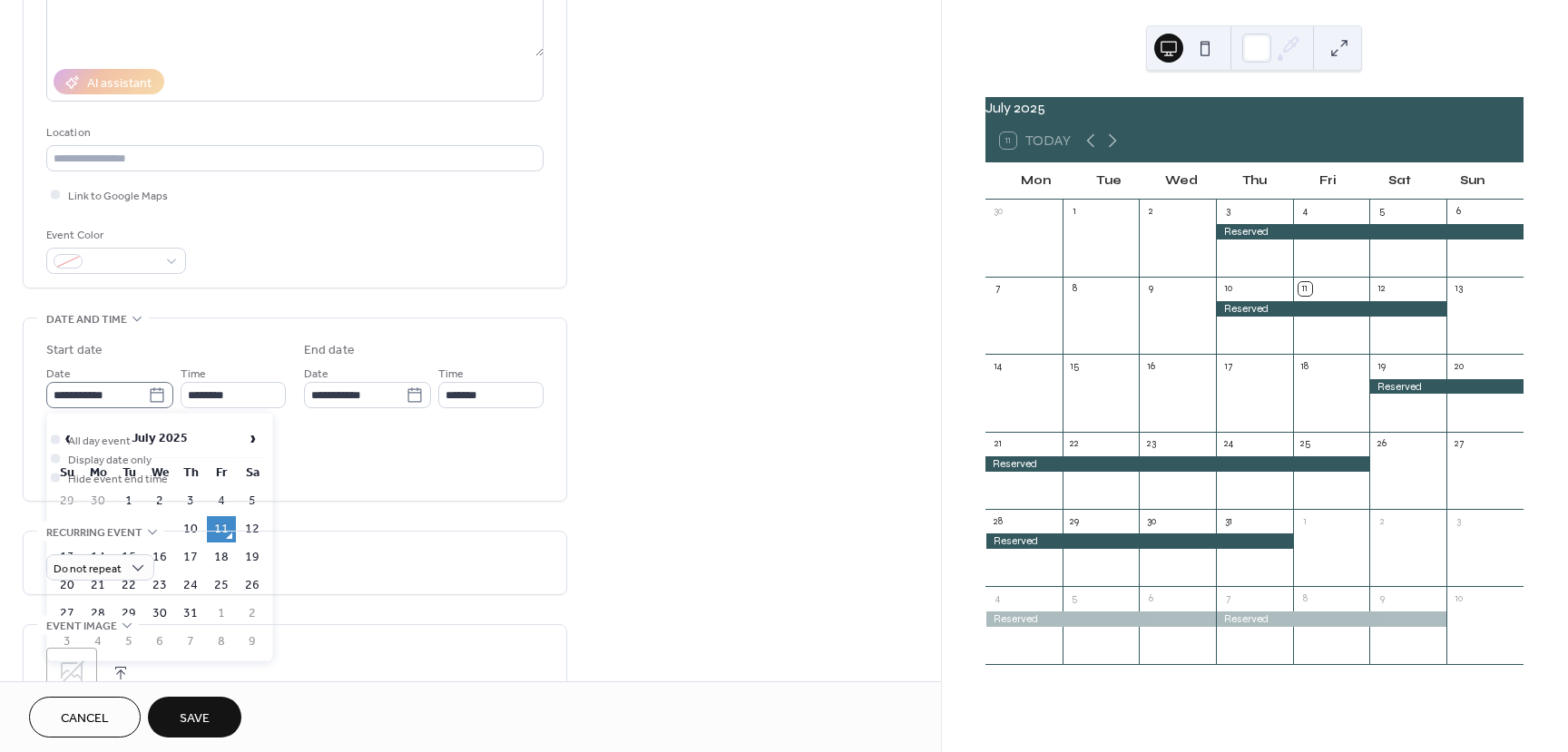 click 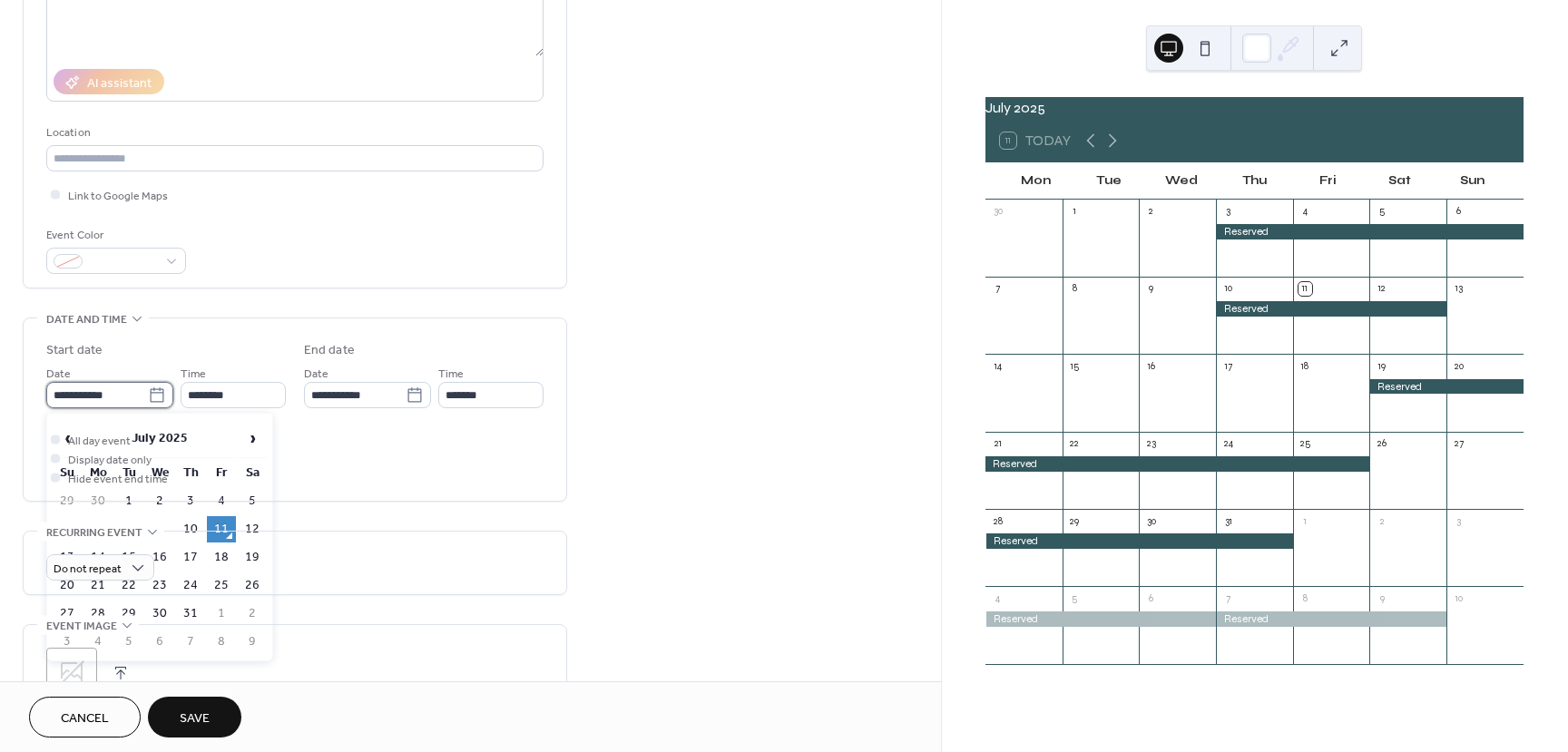 click on "**********" at bounding box center (97, 395) 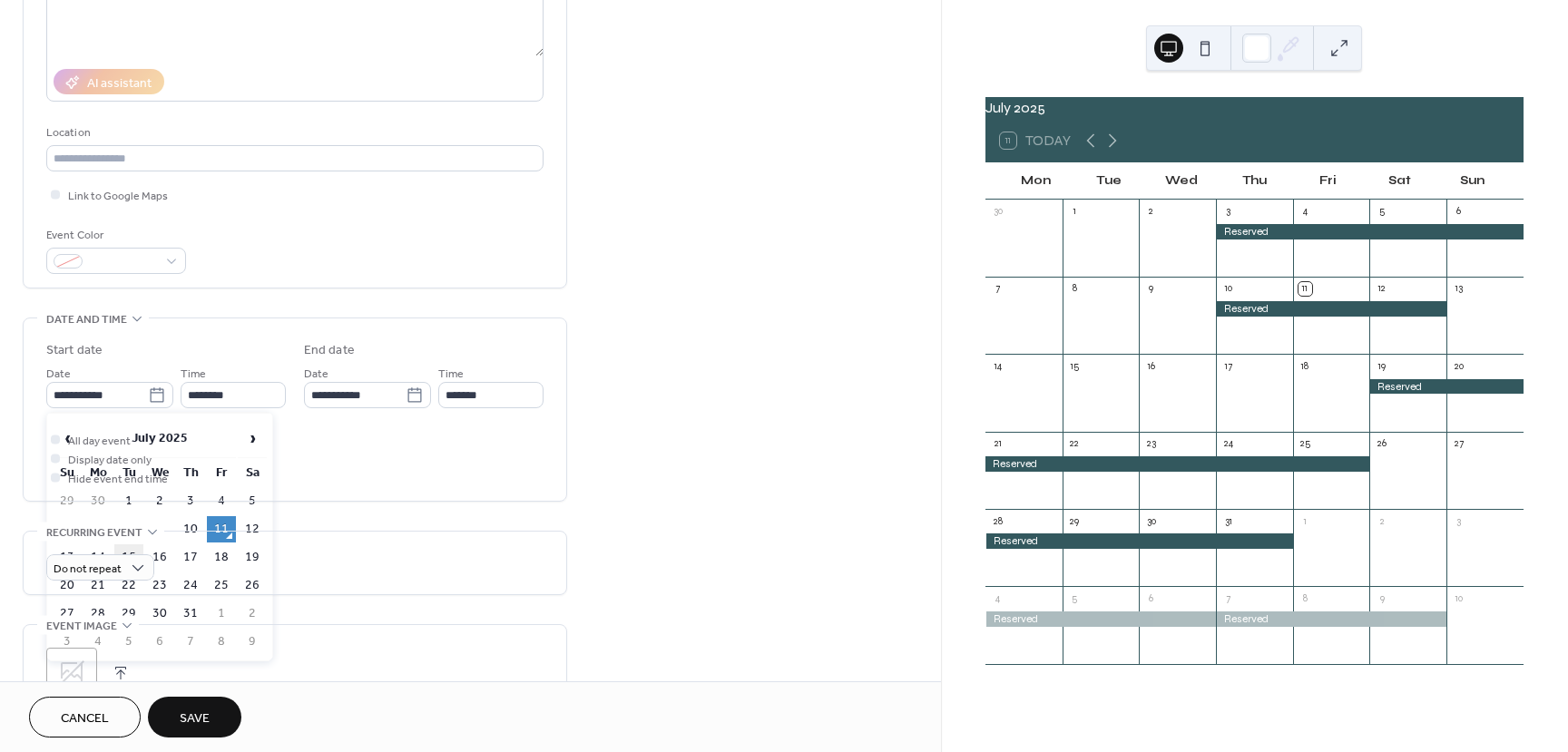 click on "15" at bounding box center [129, 557] 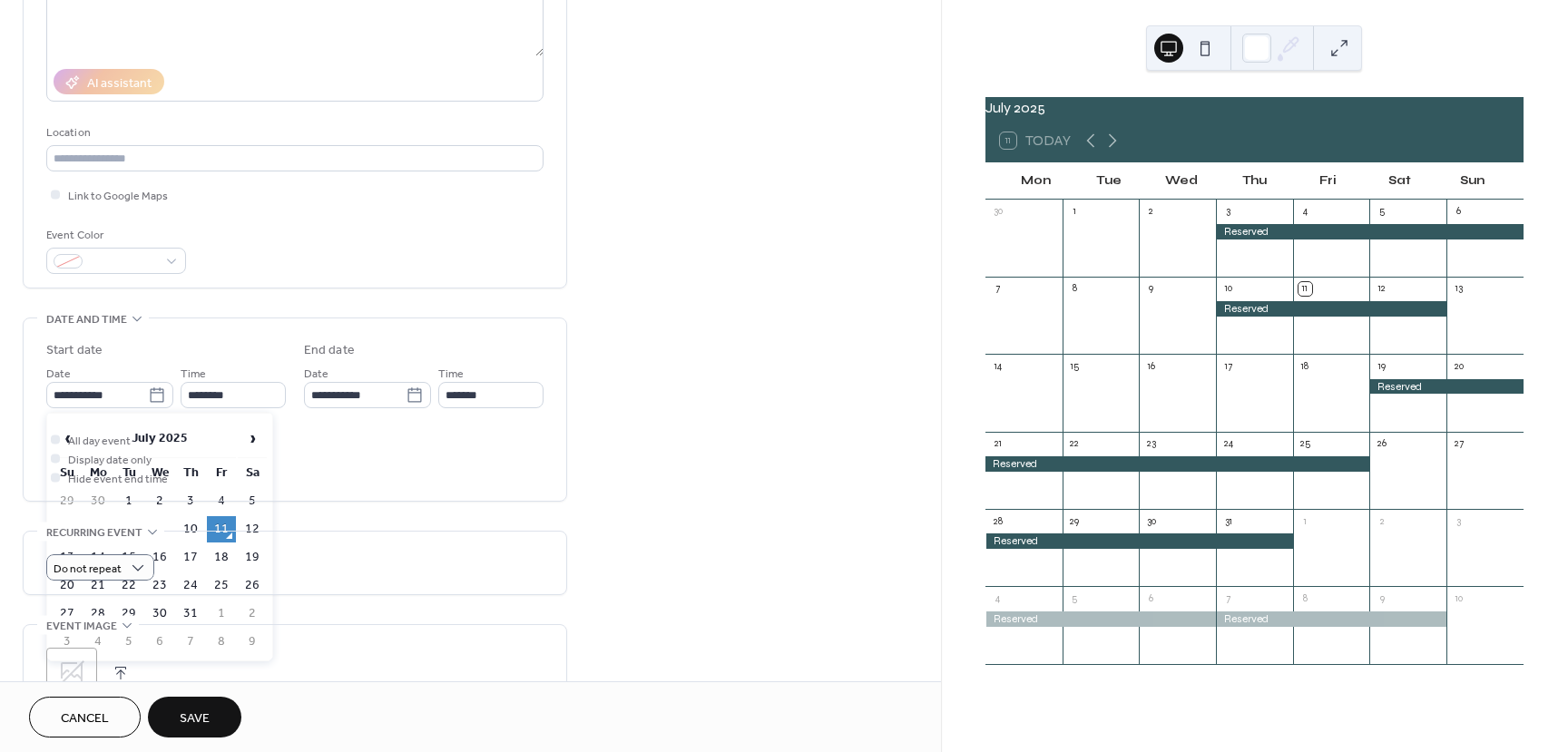 type on "**********" 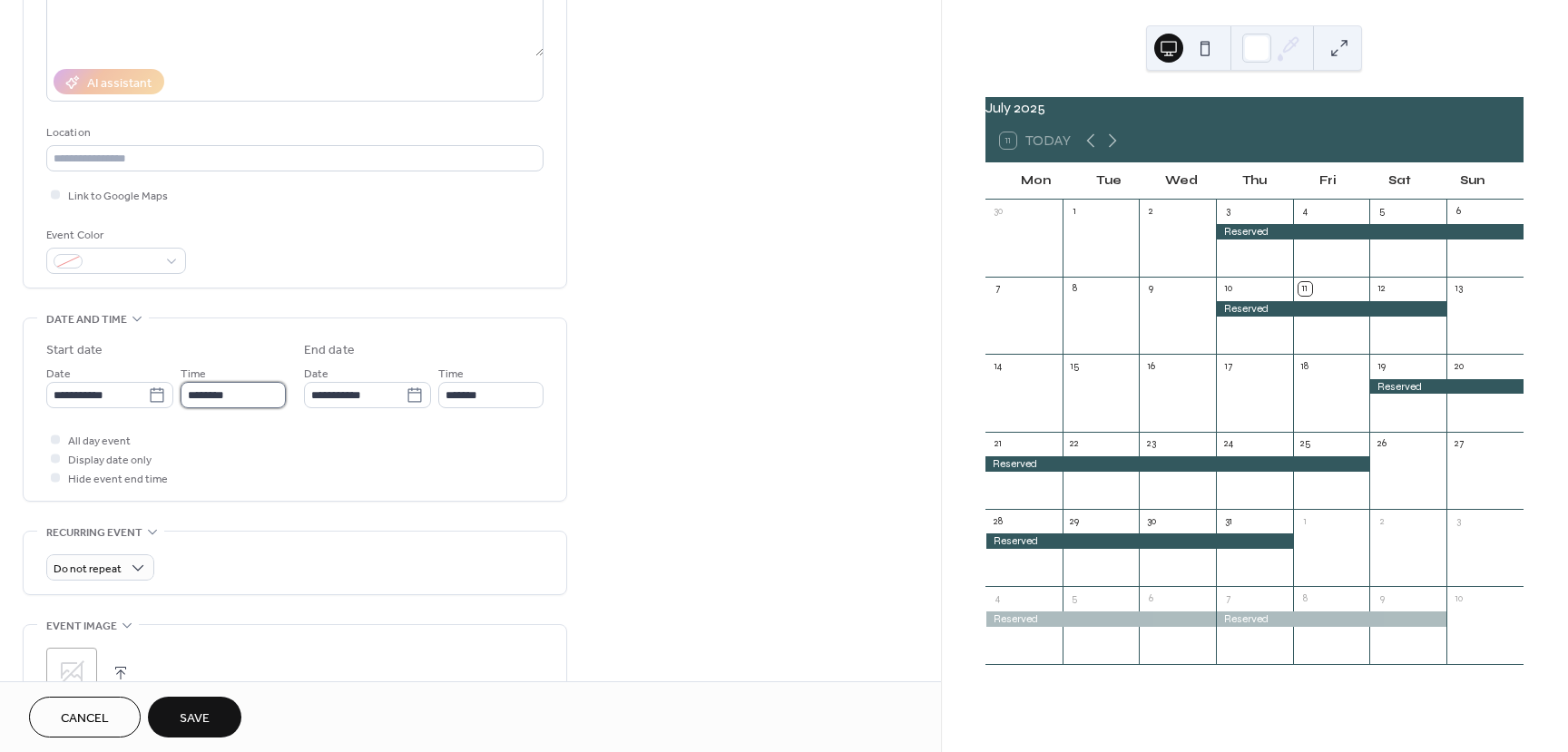 click on "********" at bounding box center (233, 395) 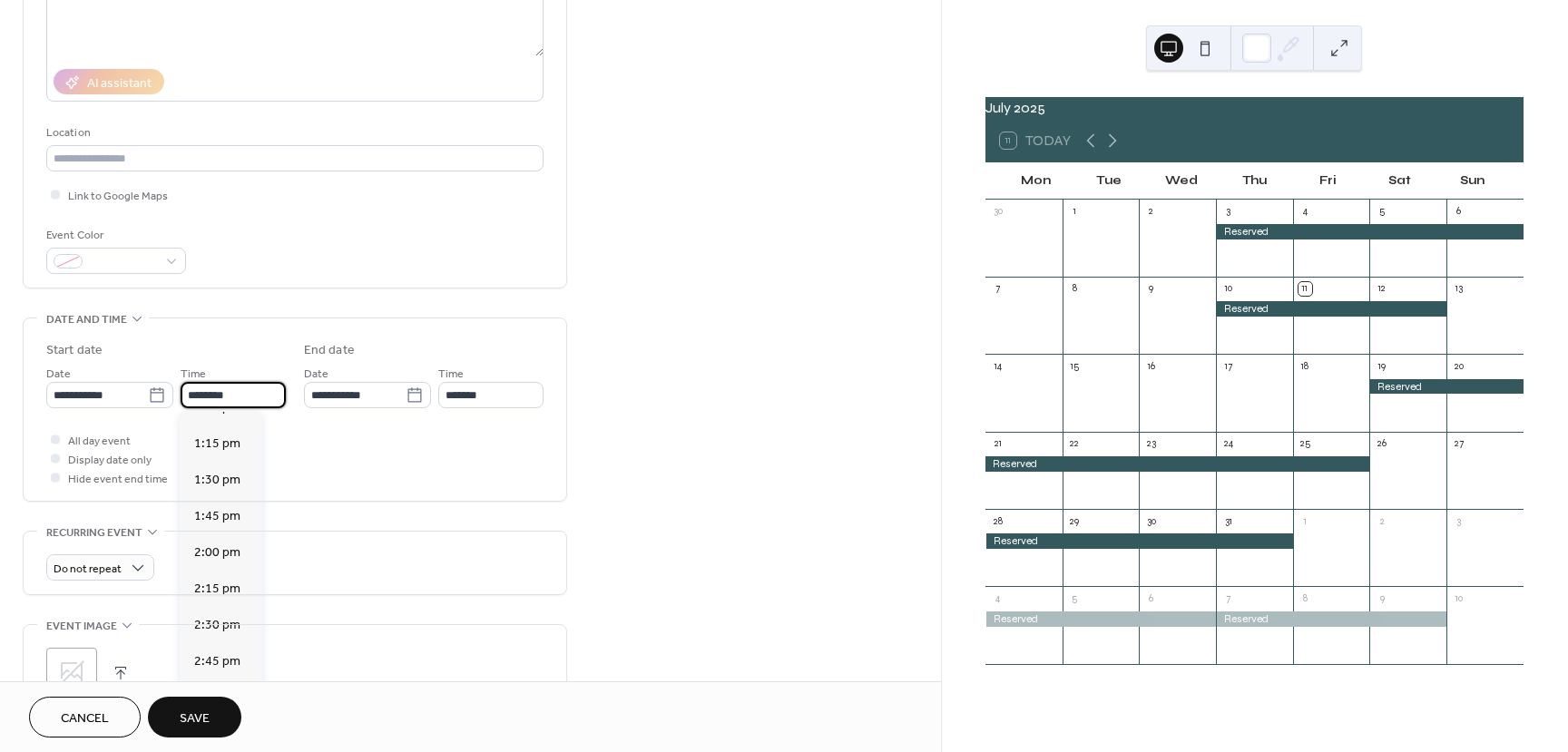 scroll, scrollTop: 1967, scrollLeft: 0, axis: vertical 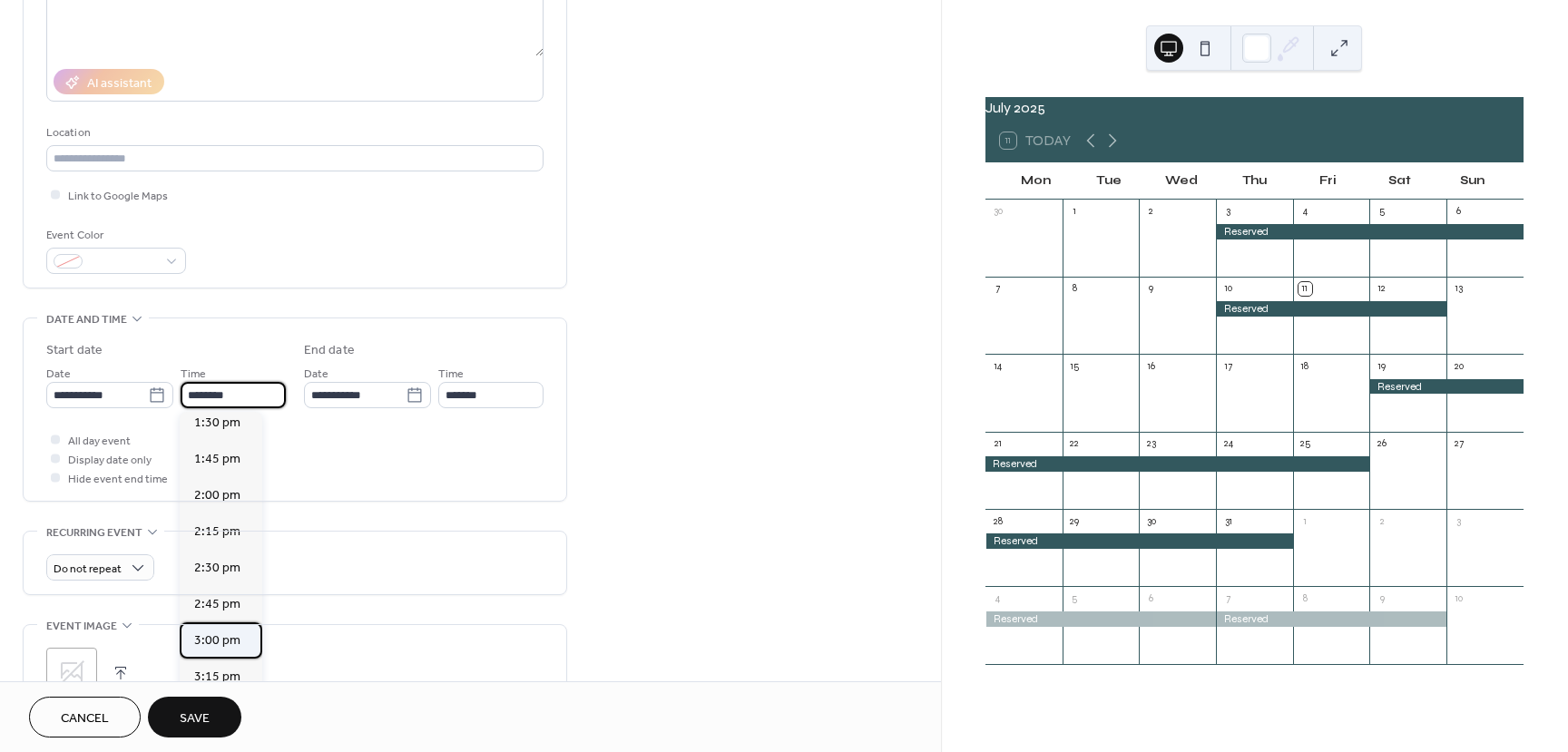 click on "3:00 pm" at bounding box center [217, 640] 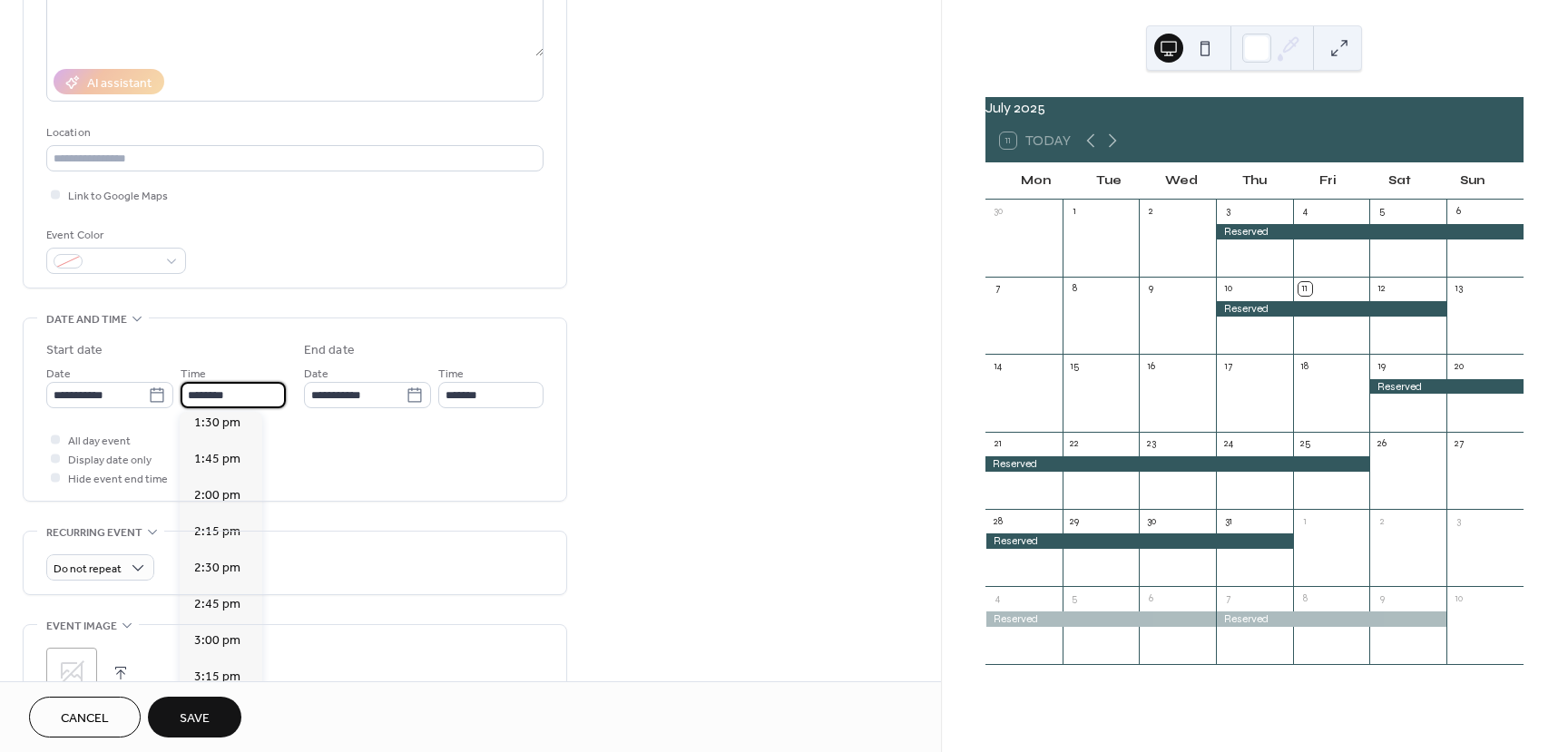 type on "*******" 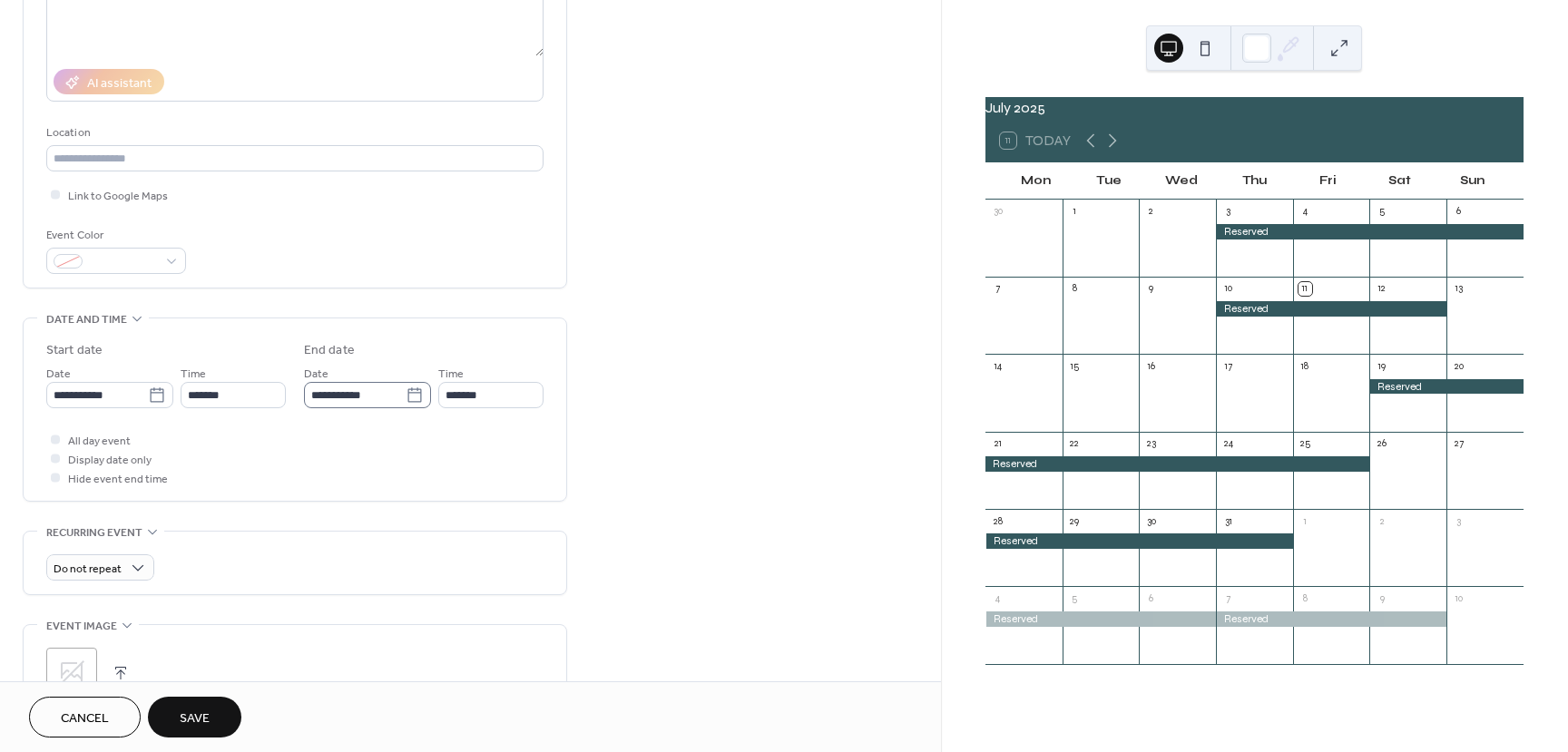 click 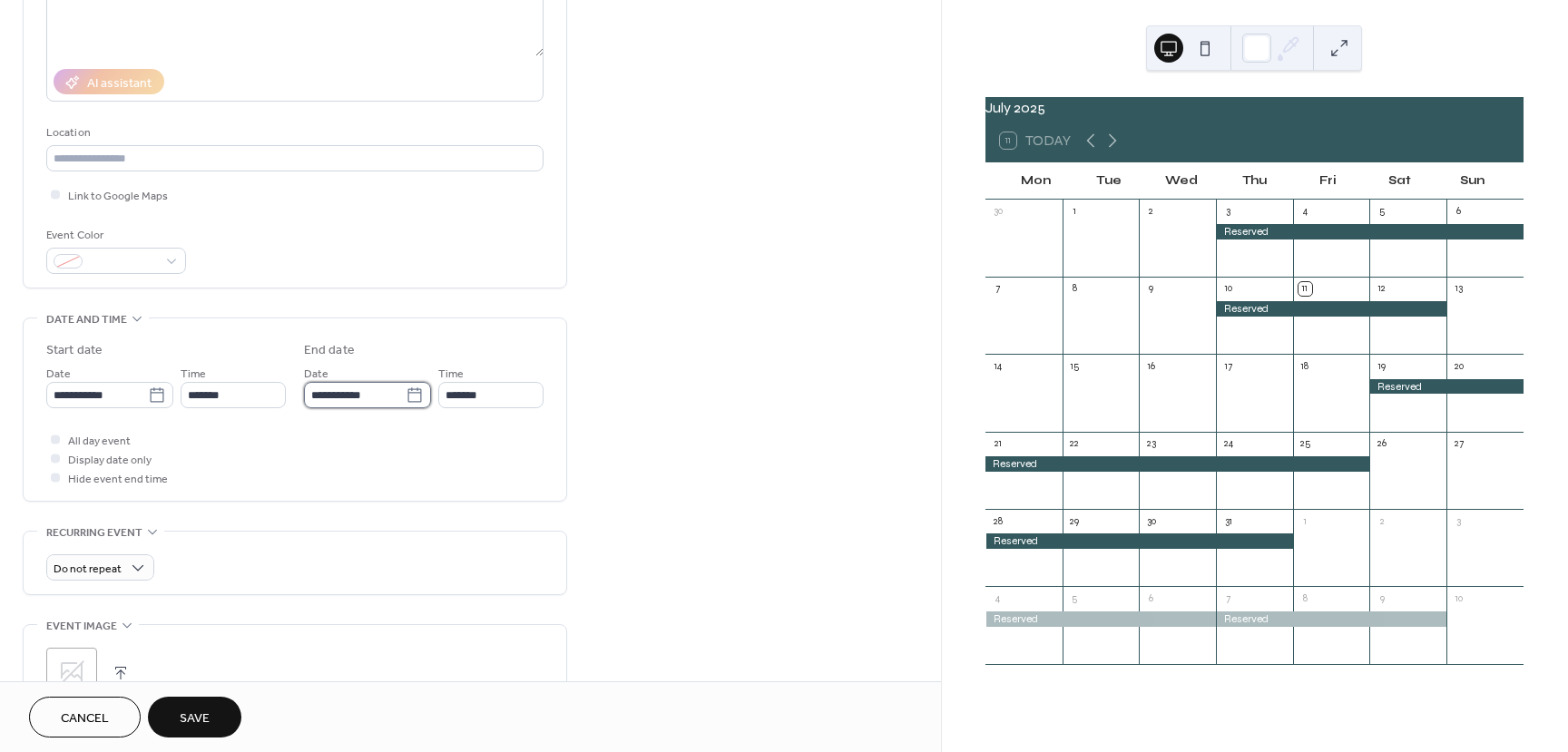 click on "**********" at bounding box center (355, 395) 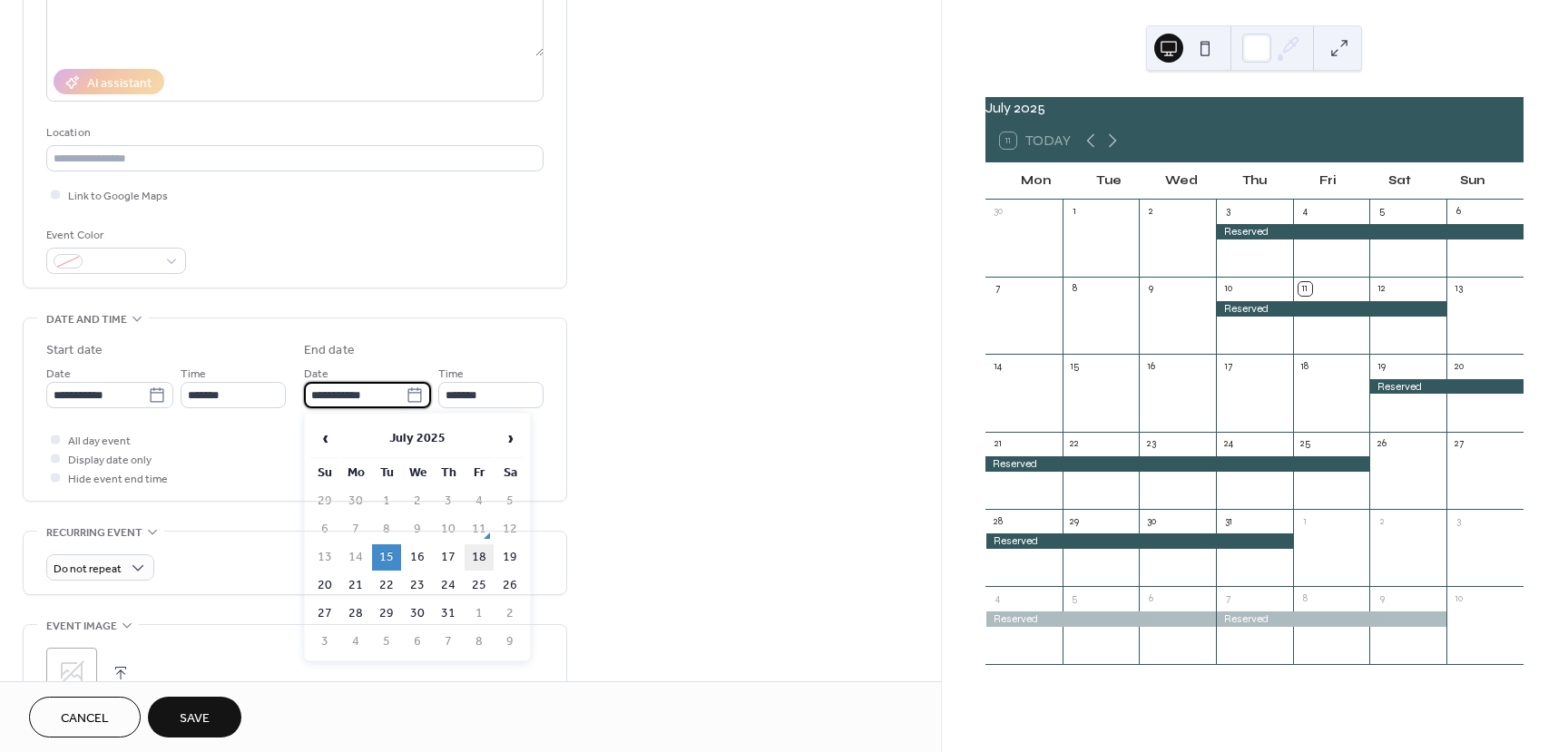 click on "18" at bounding box center (479, 557) 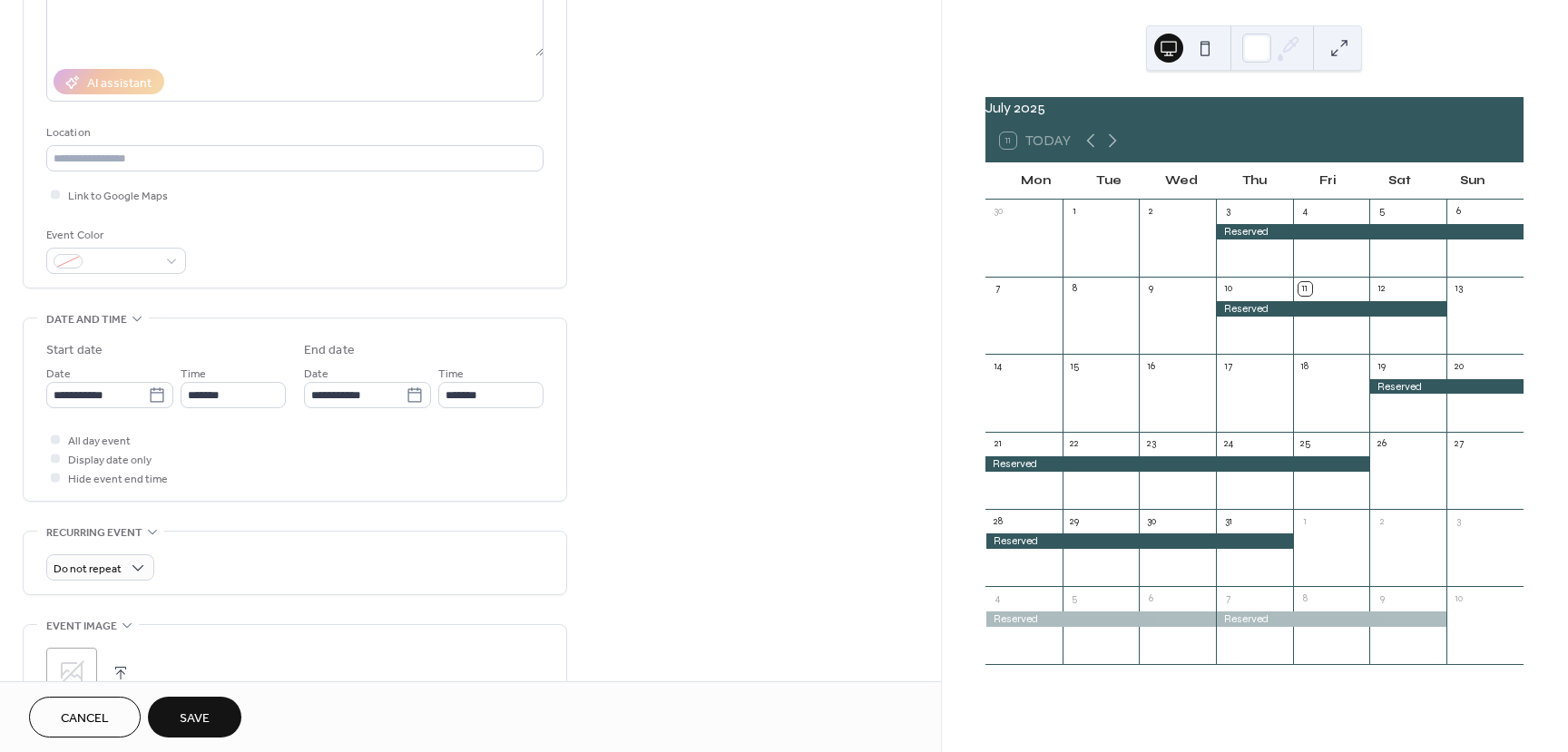 type on "**********" 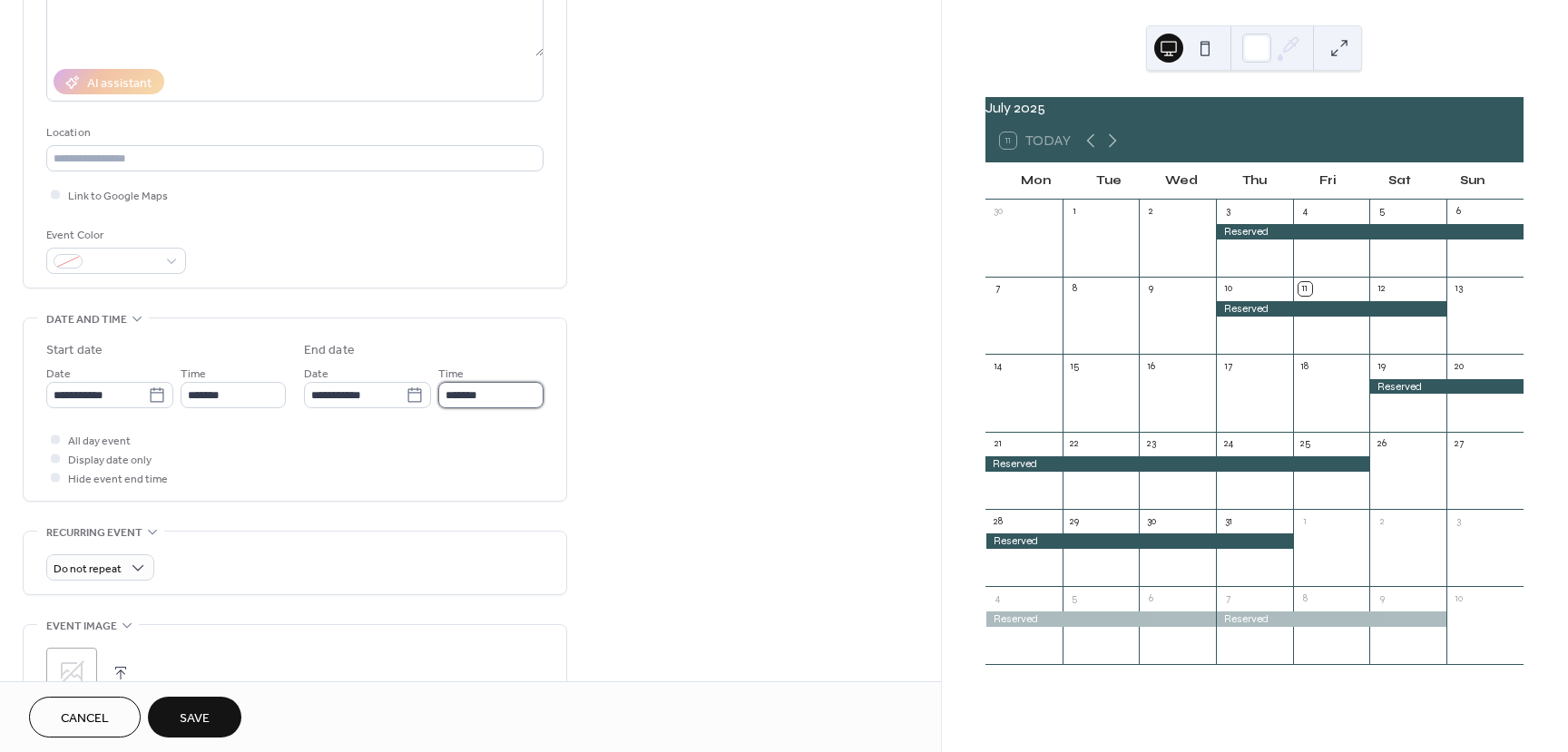 click on "*******" at bounding box center [491, 395] 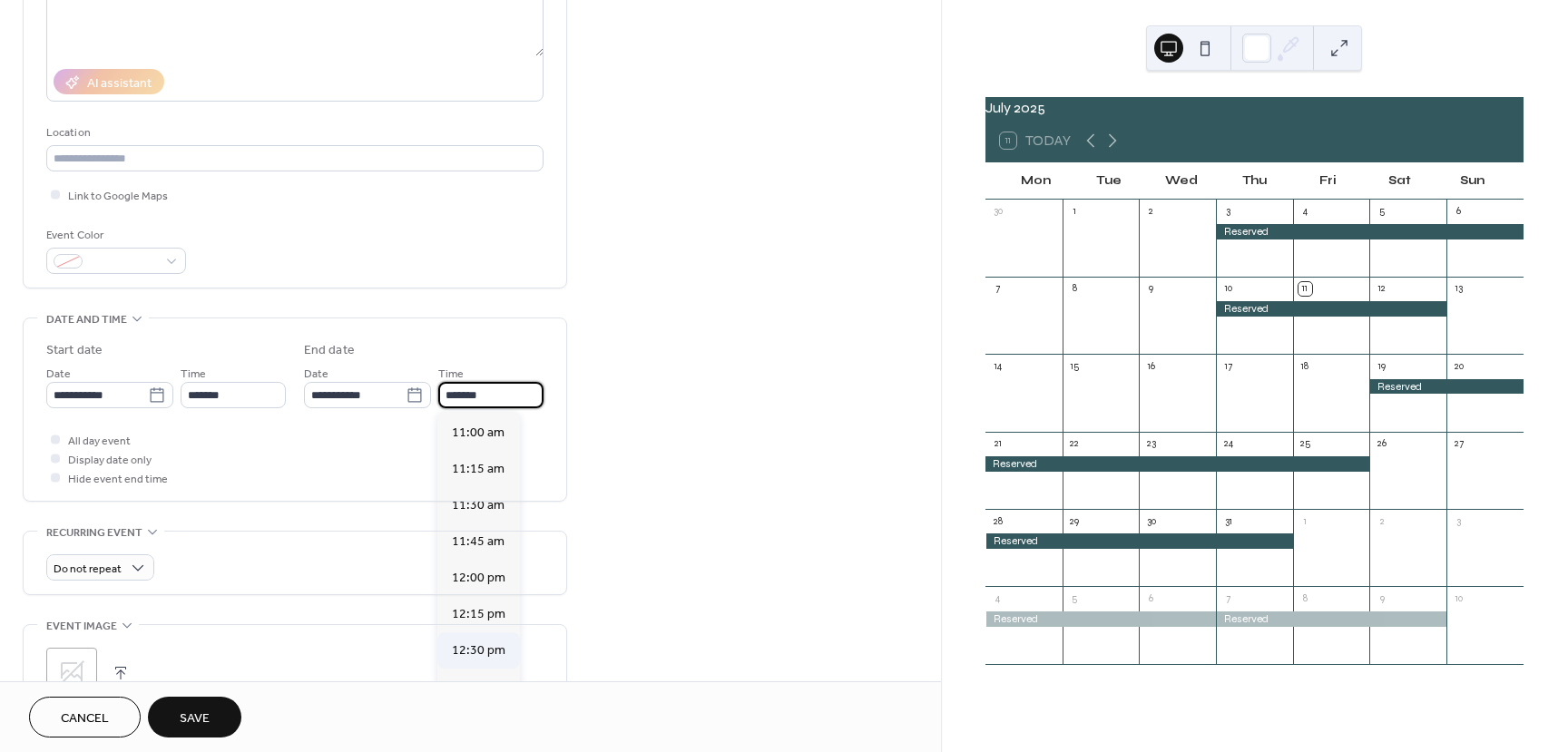 scroll, scrollTop: 1564, scrollLeft: 0, axis: vertical 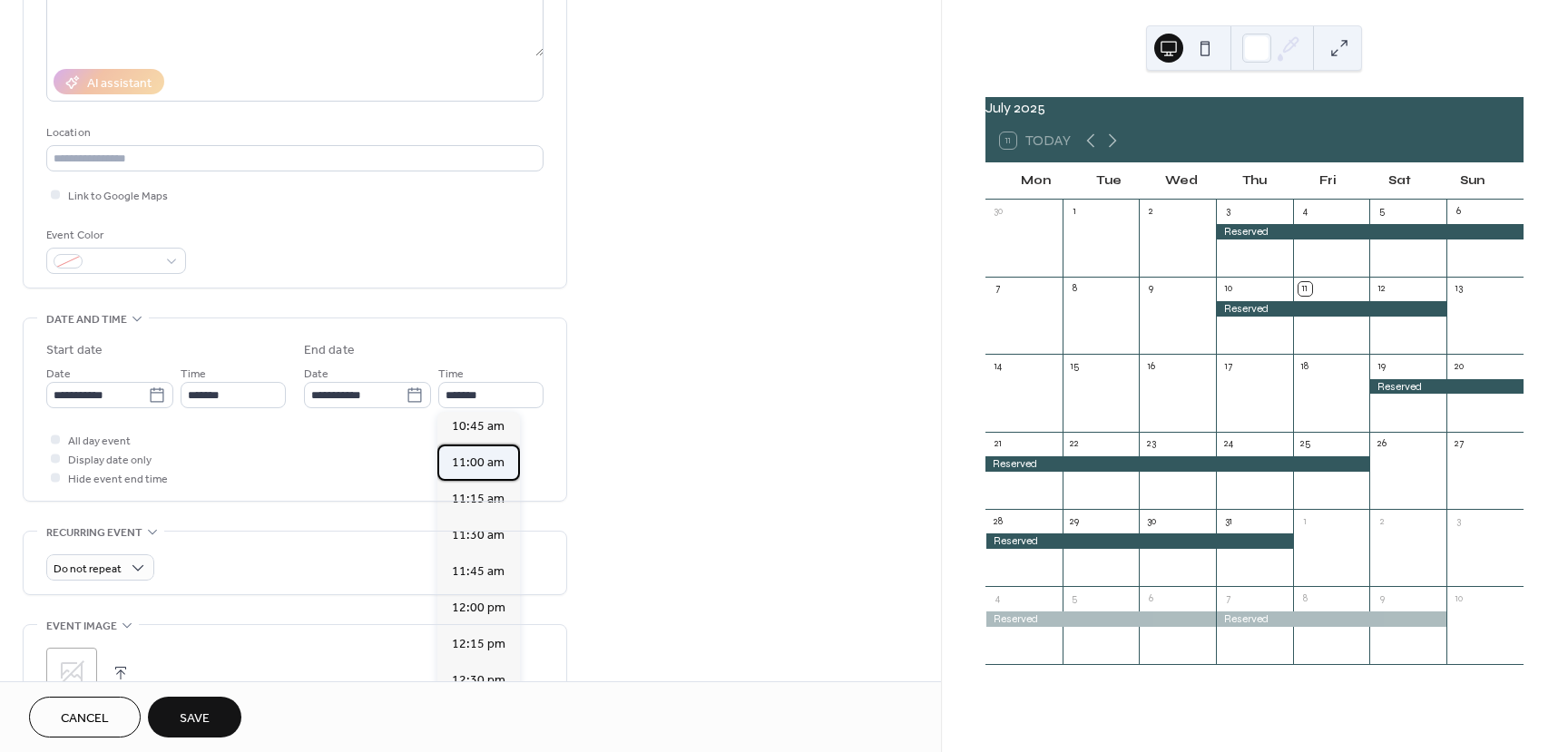 click on "11:00 am" at bounding box center (478, 463) 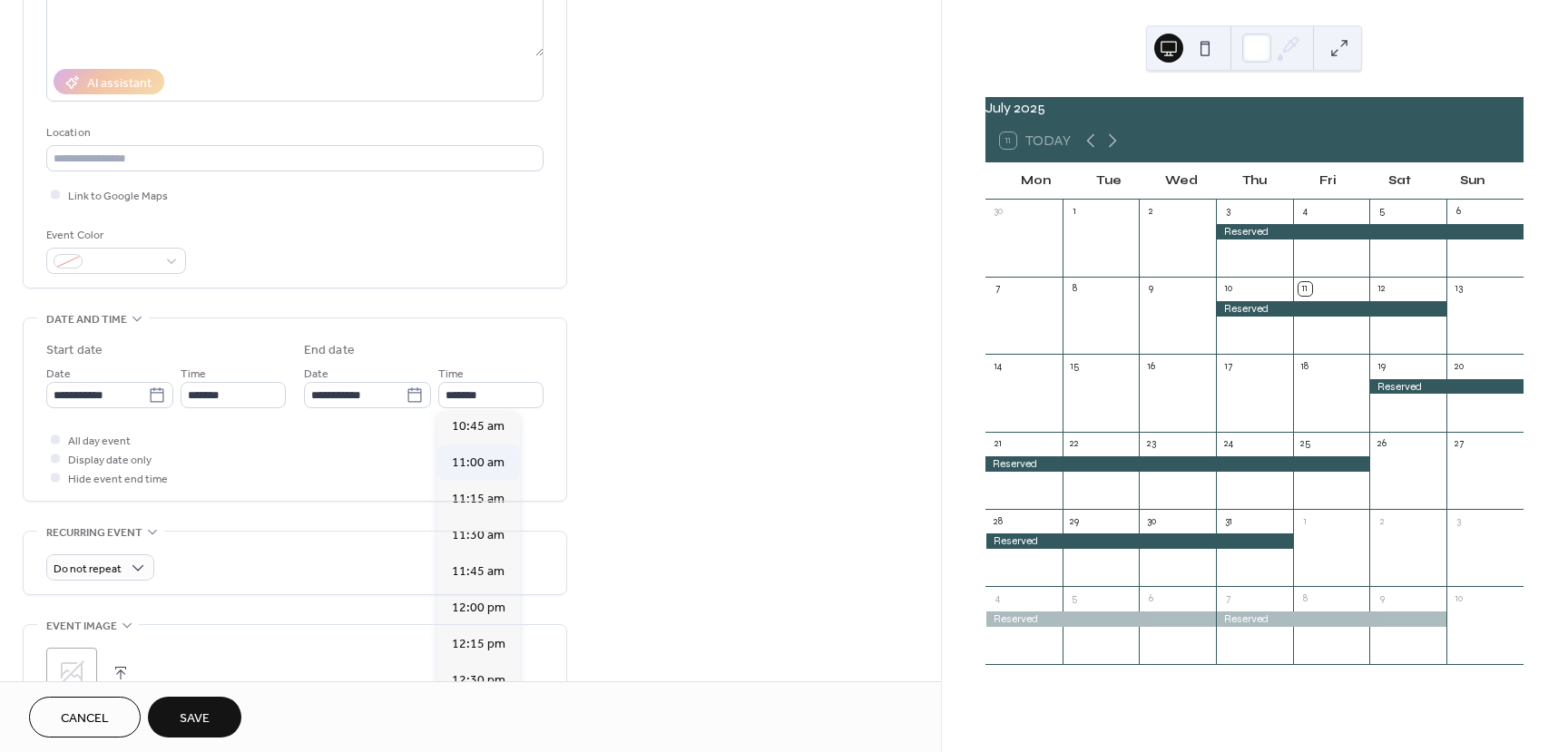 type on "********" 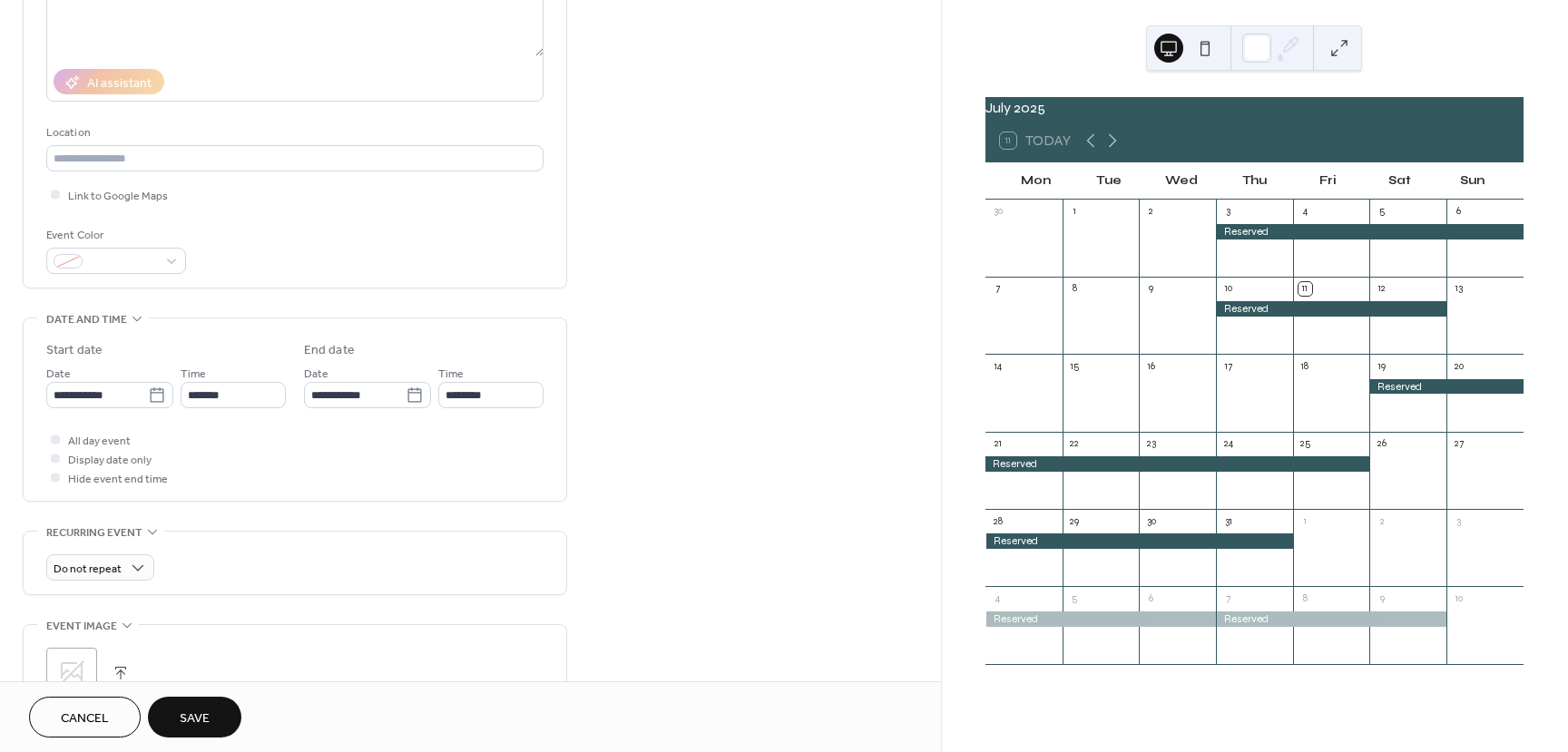 click on "Save" at bounding box center [194, 717] 